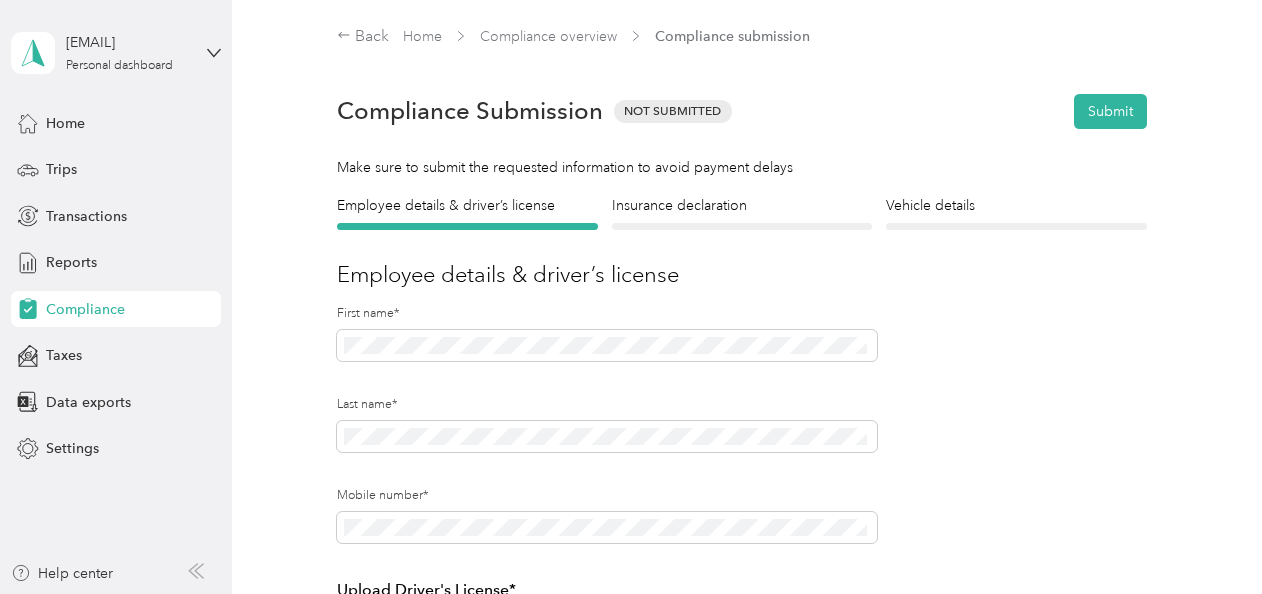 scroll, scrollTop: 0, scrollLeft: 0, axis: both 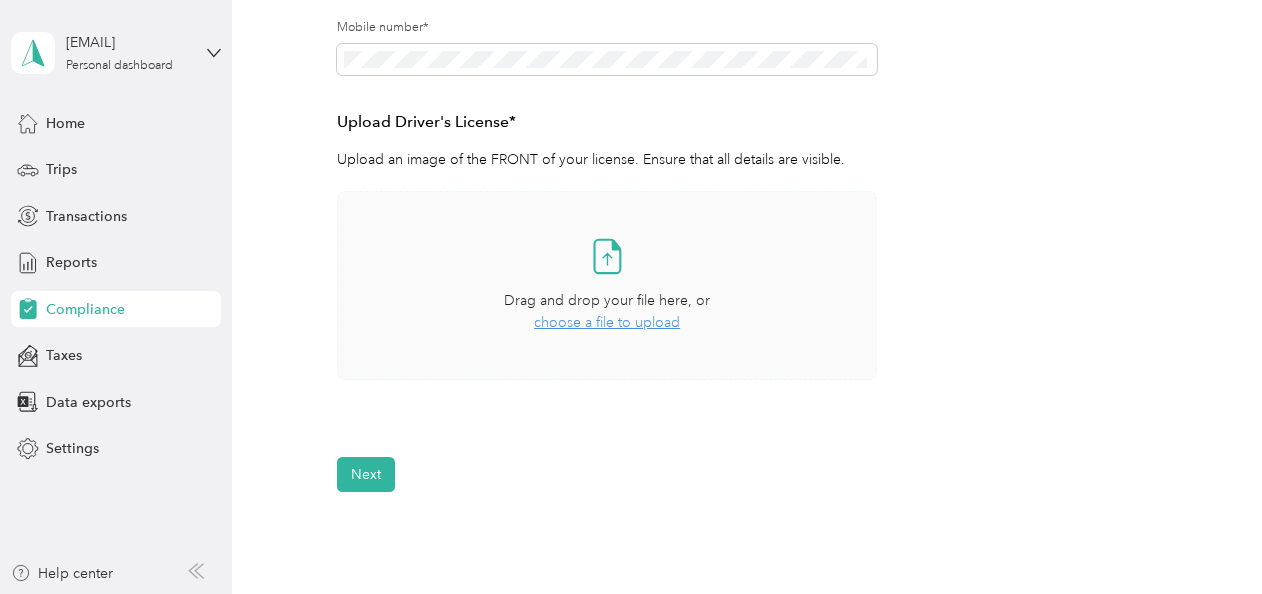 click on "choose a file to upload" at bounding box center [607, 322] 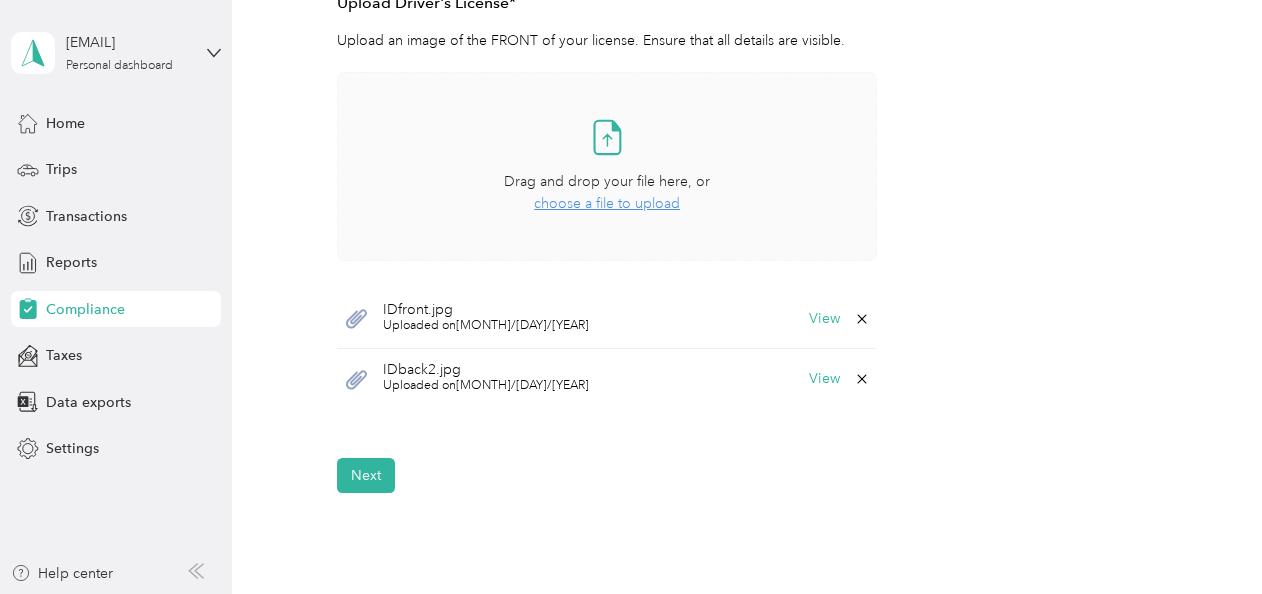 scroll, scrollTop: 634, scrollLeft: 0, axis: vertical 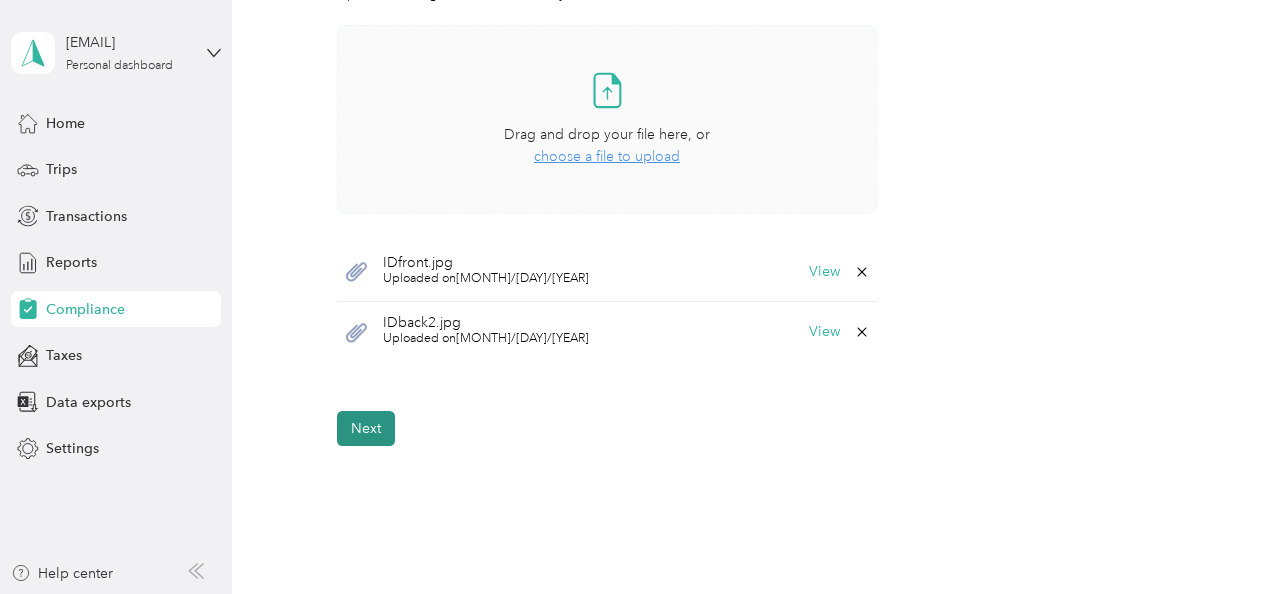 click on "Next" at bounding box center (366, 428) 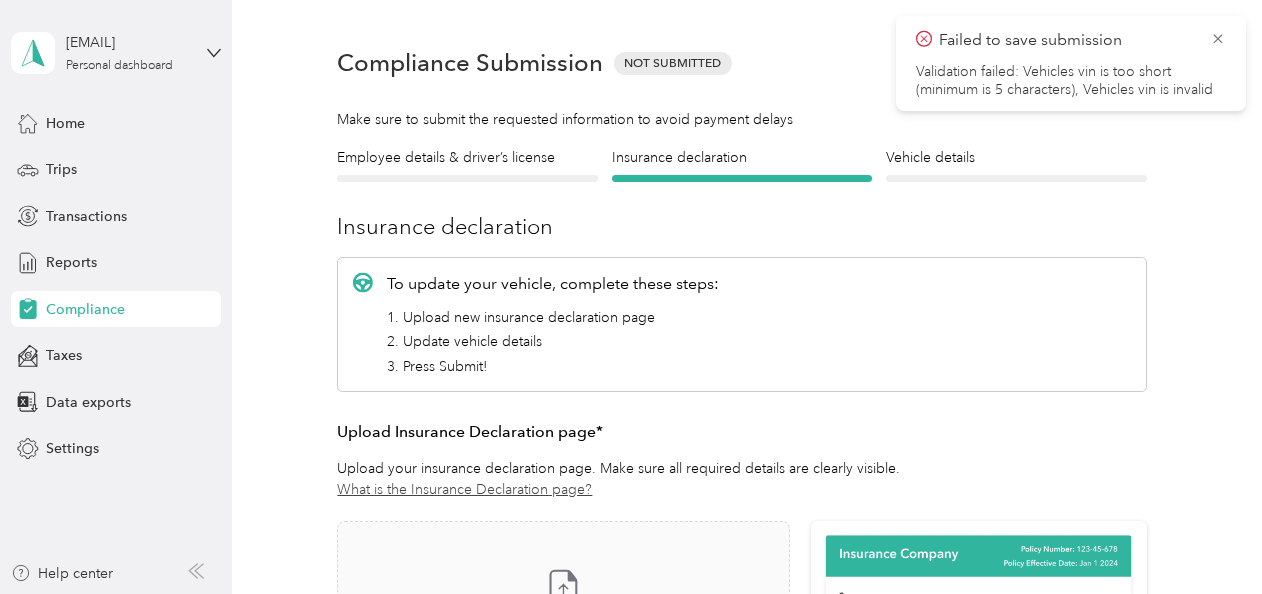 scroll, scrollTop: 24, scrollLeft: 0, axis: vertical 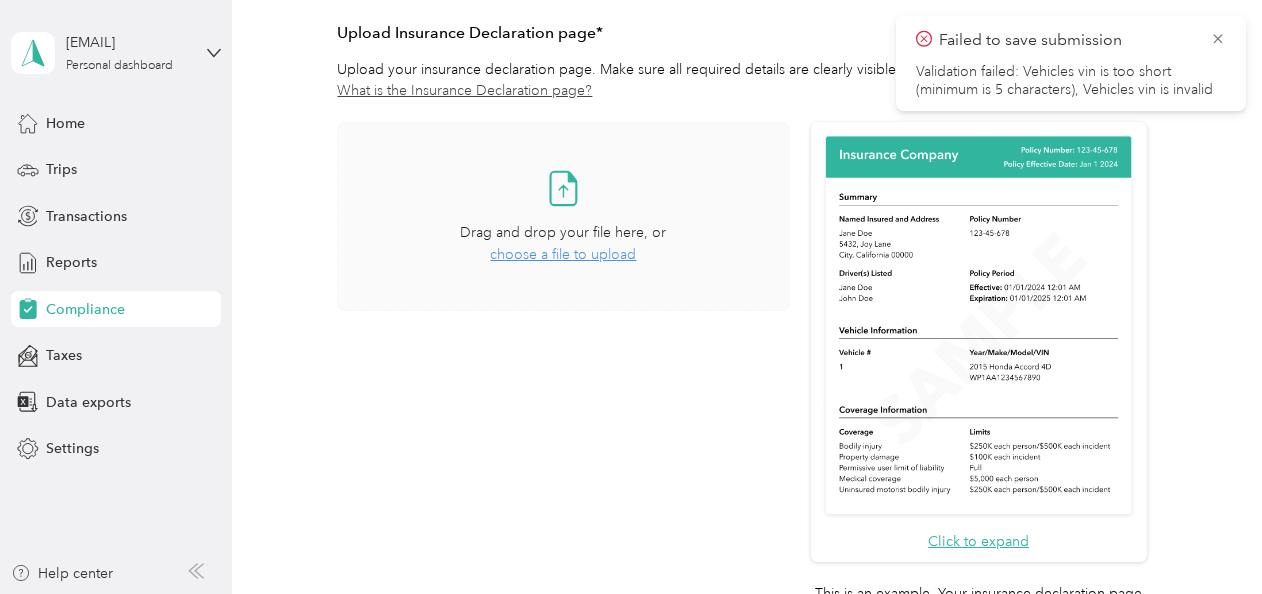 click on "choose a file to upload" at bounding box center (563, 254) 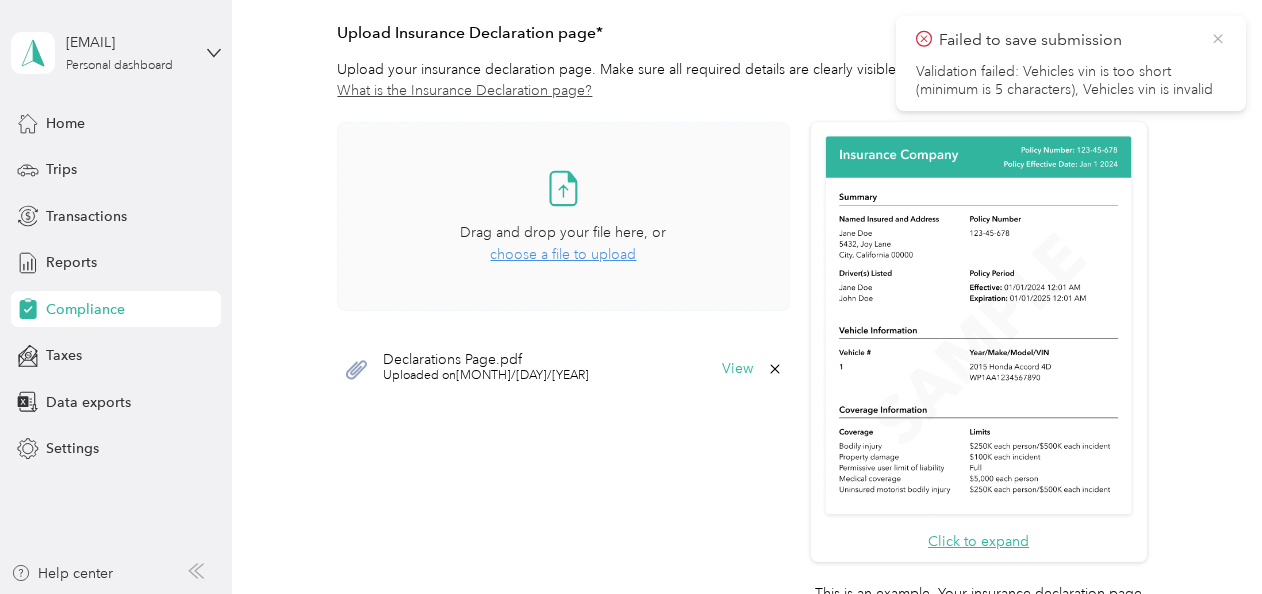 click 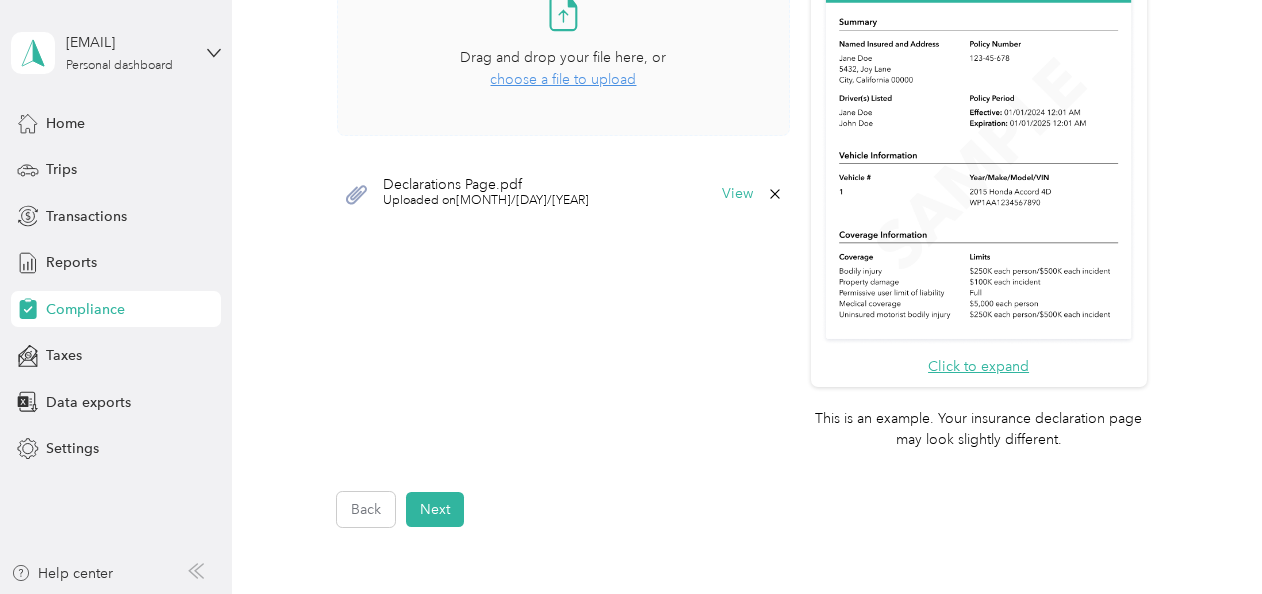 scroll, scrollTop: 670, scrollLeft: 0, axis: vertical 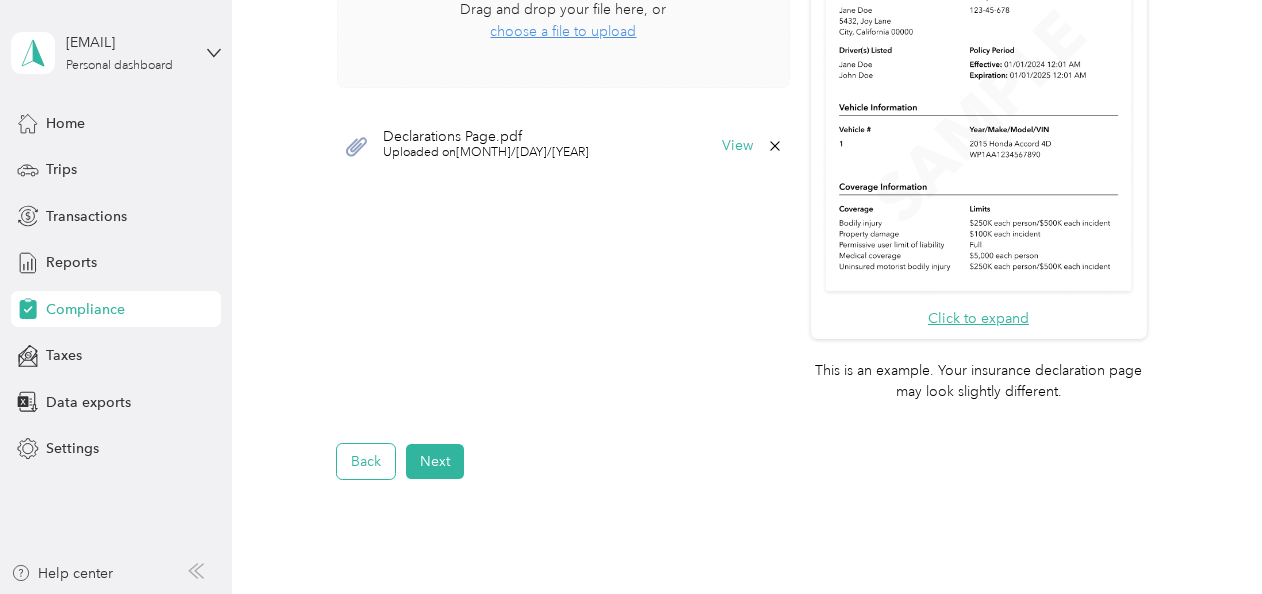 click on "Back" at bounding box center (366, 461) 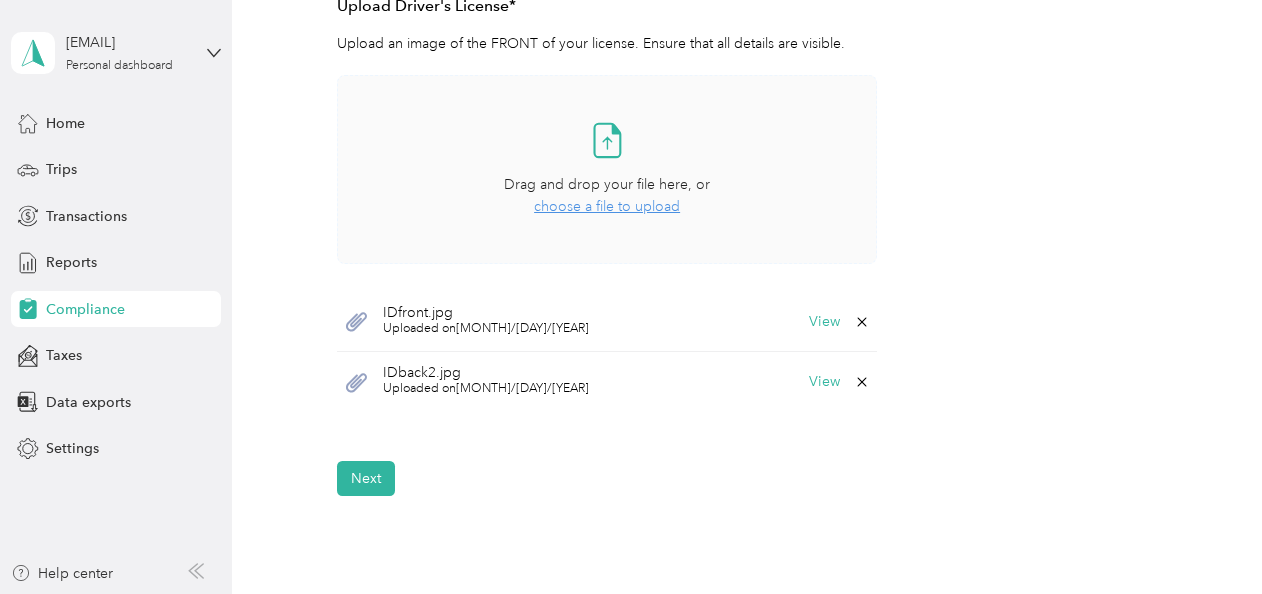 scroll, scrollTop: 775, scrollLeft: 0, axis: vertical 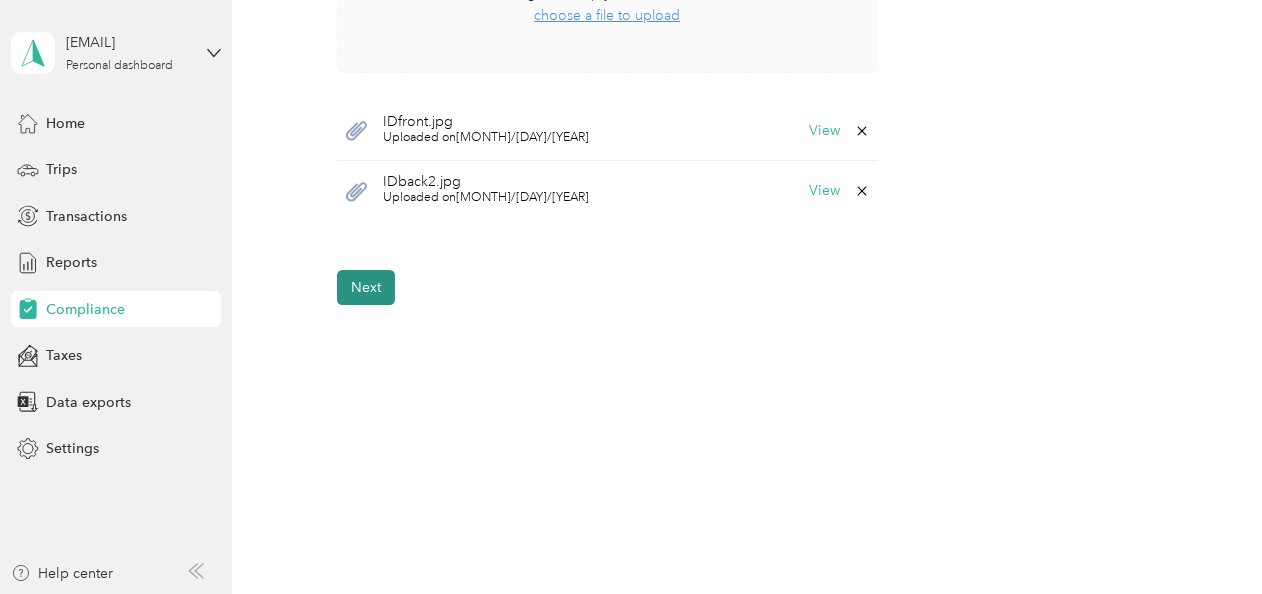 click on "Next" at bounding box center (366, 287) 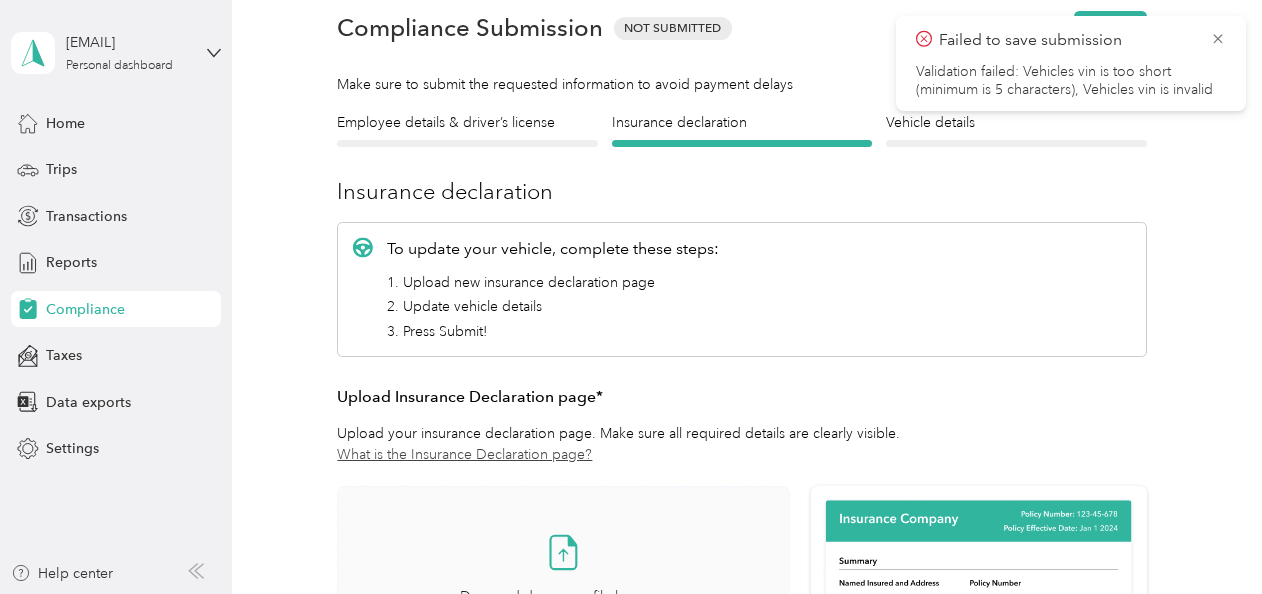 scroll, scrollTop: 24, scrollLeft: 0, axis: vertical 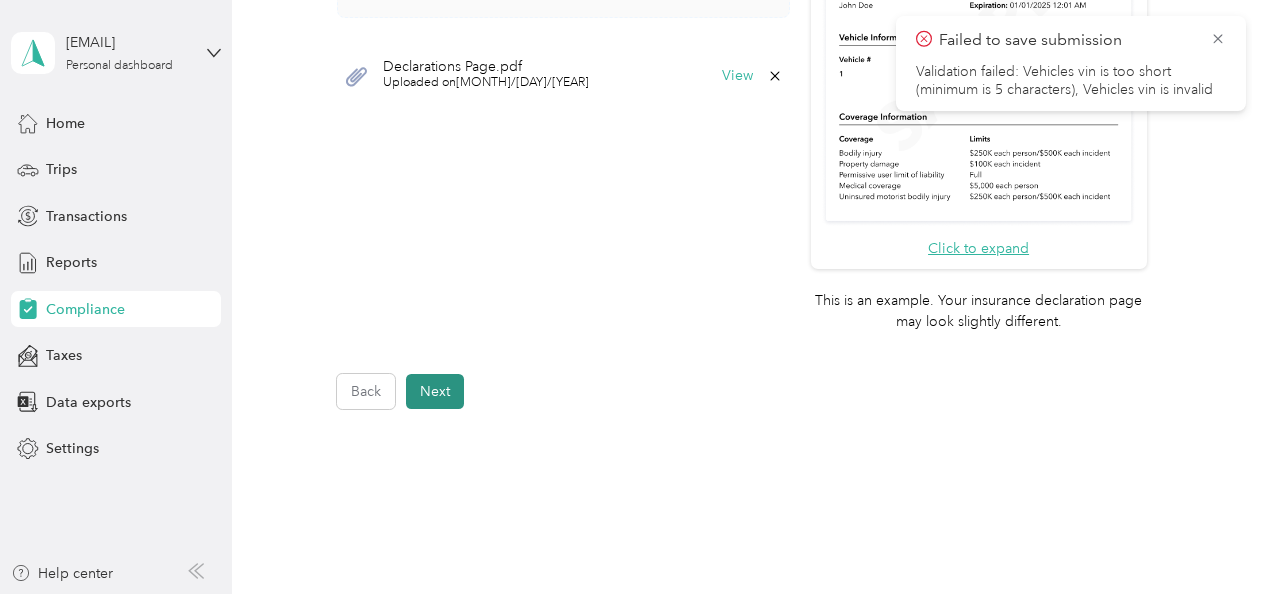 click on "Next" at bounding box center (435, 391) 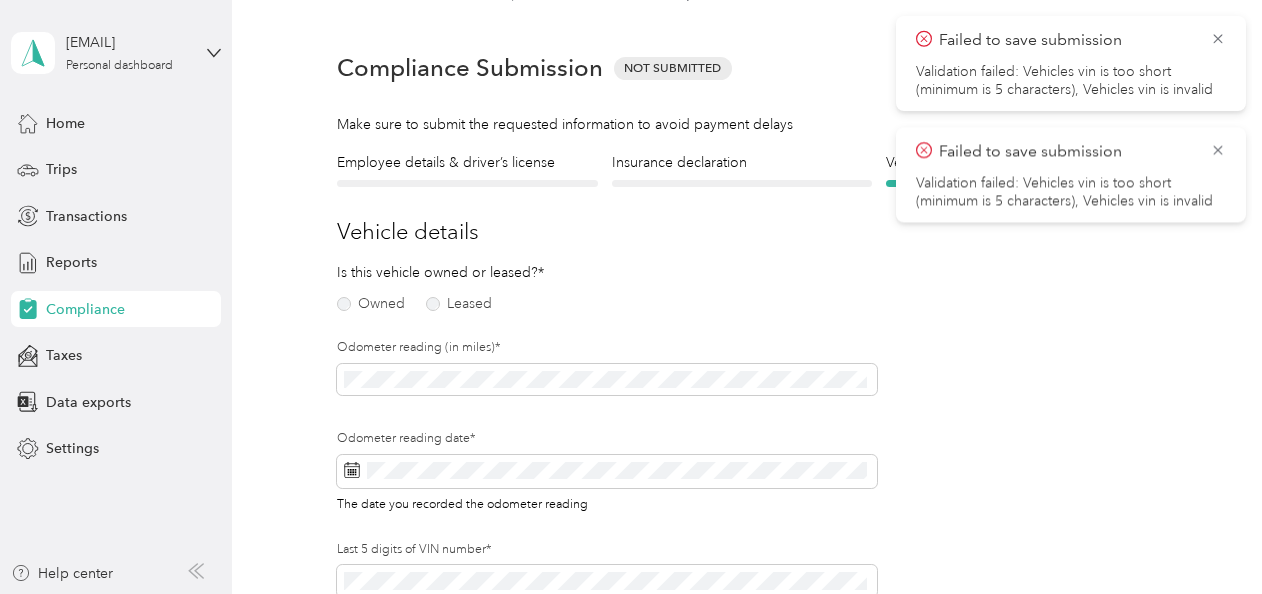 scroll, scrollTop: 24, scrollLeft: 0, axis: vertical 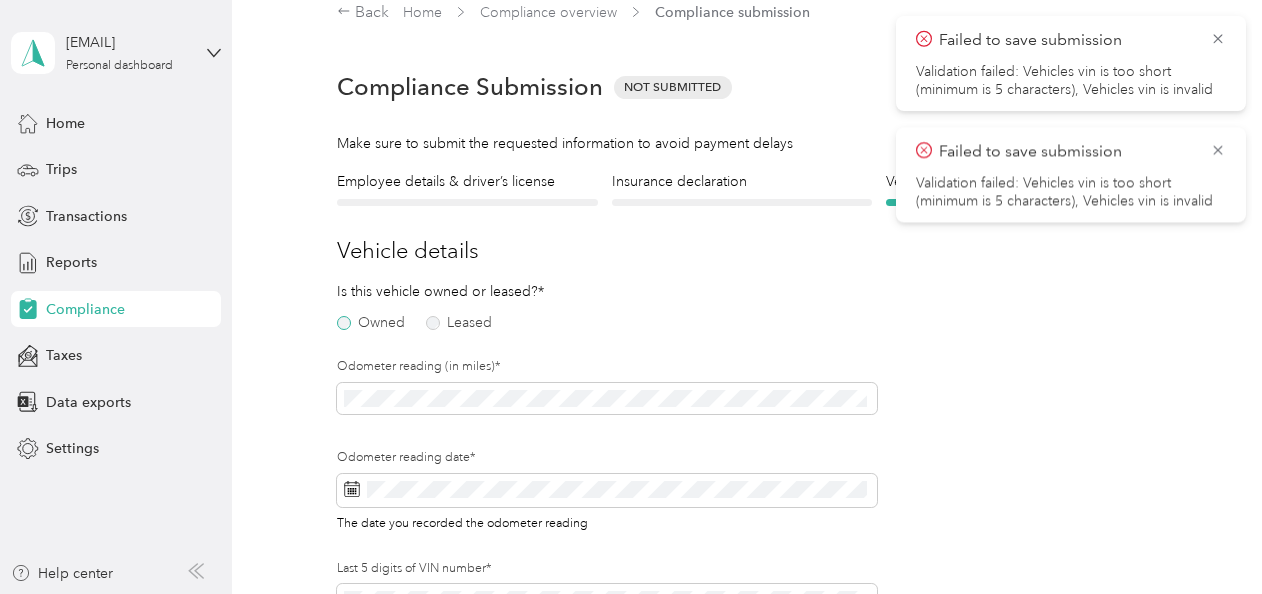 click on "Owned" at bounding box center (371, 323) 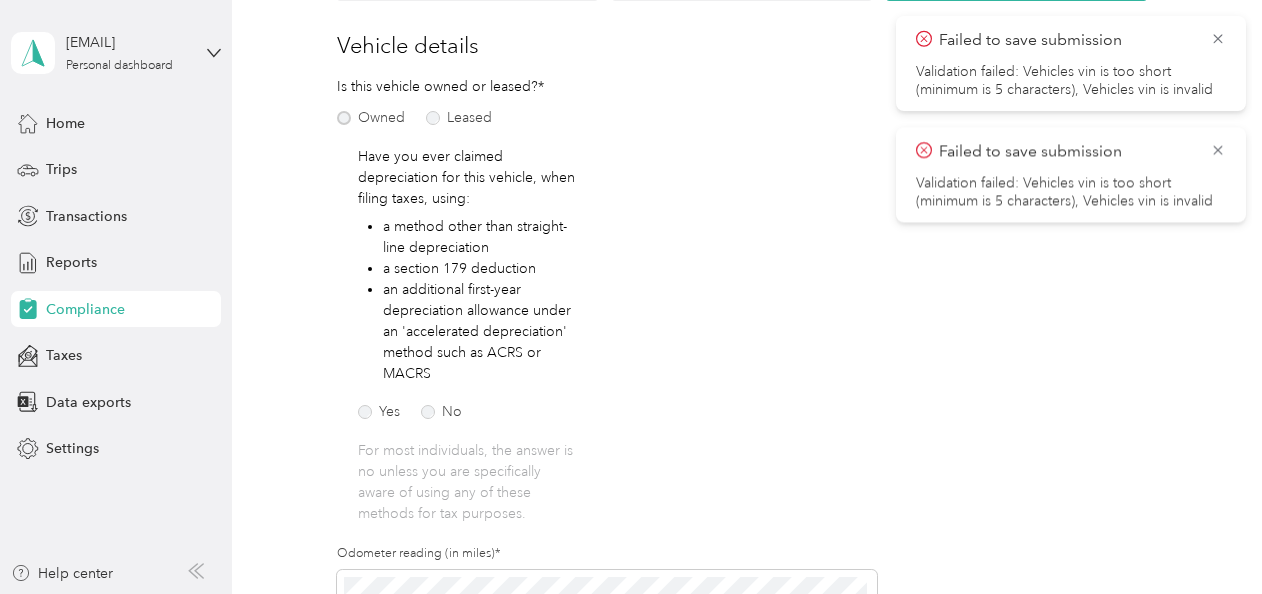 scroll, scrollTop: 301, scrollLeft: 0, axis: vertical 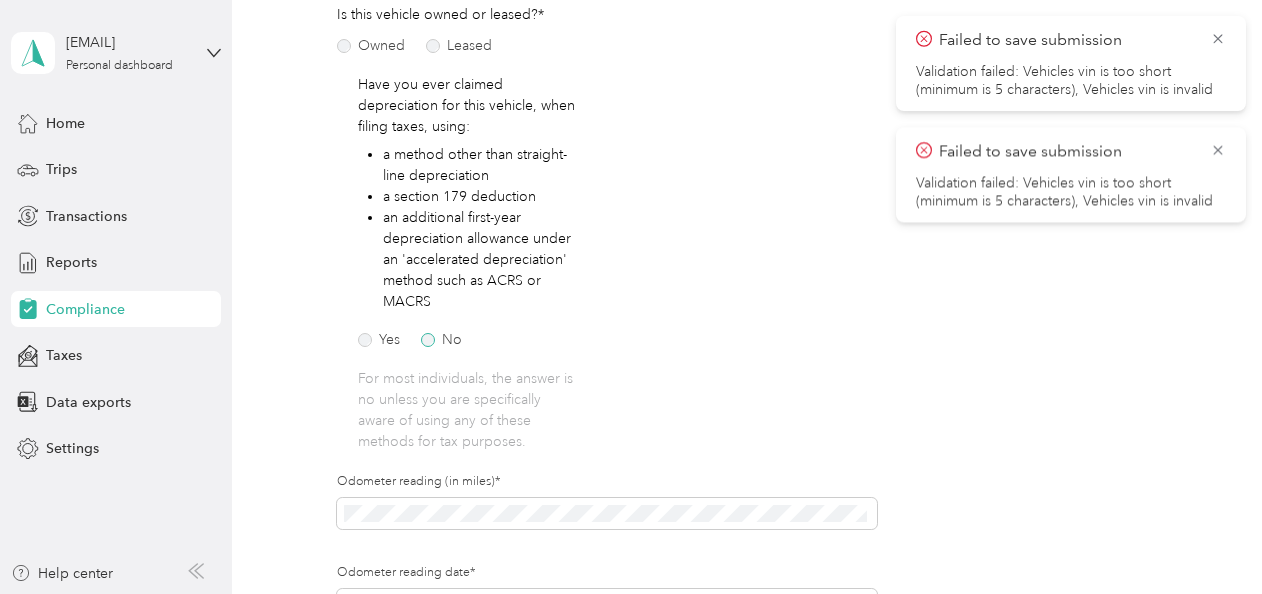 click on "No" at bounding box center [441, 340] 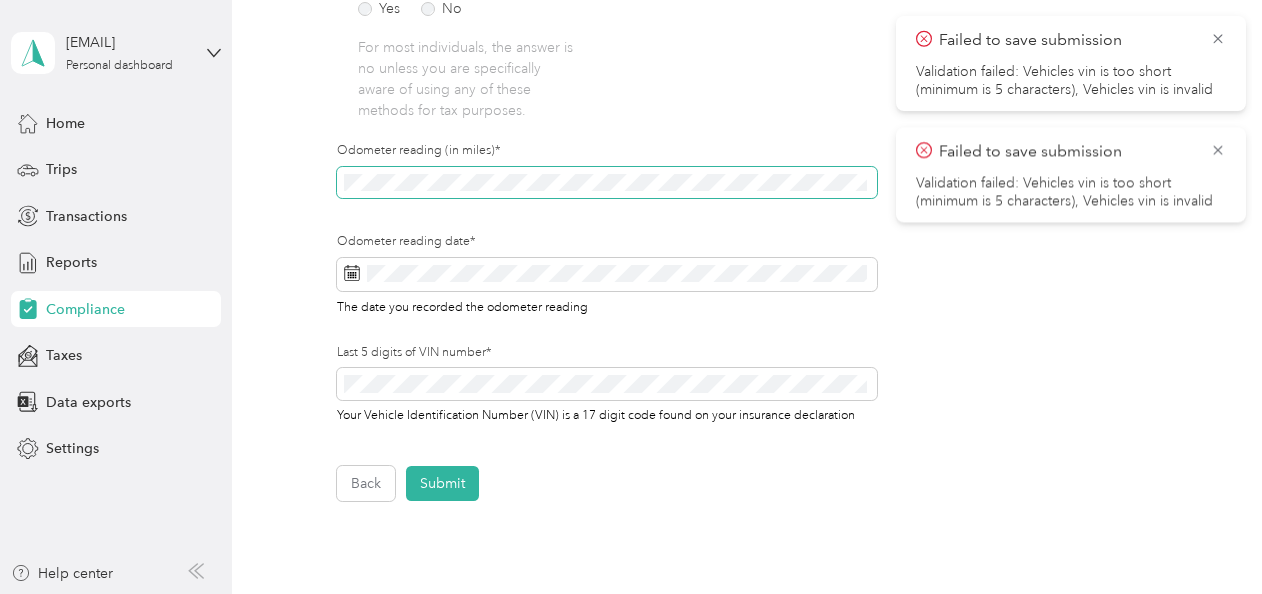 scroll, scrollTop: 636, scrollLeft: 0, axis: vertical 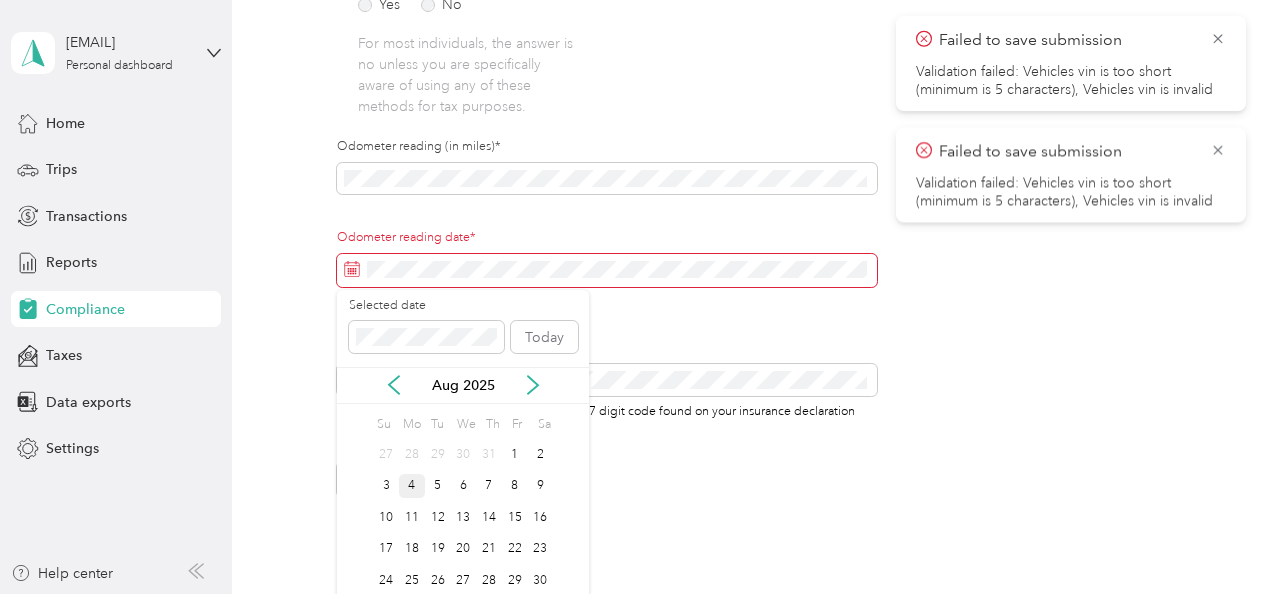click on "4" at bounding box center [412, 486] 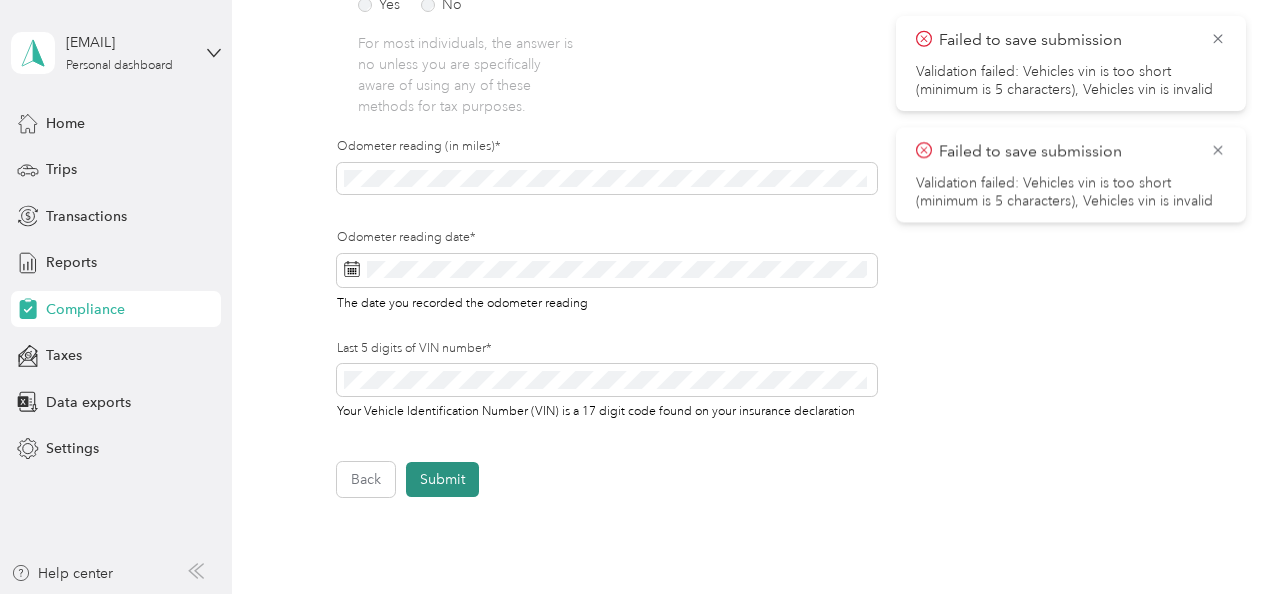 click on "Submit" at bounding box center (442, 479) 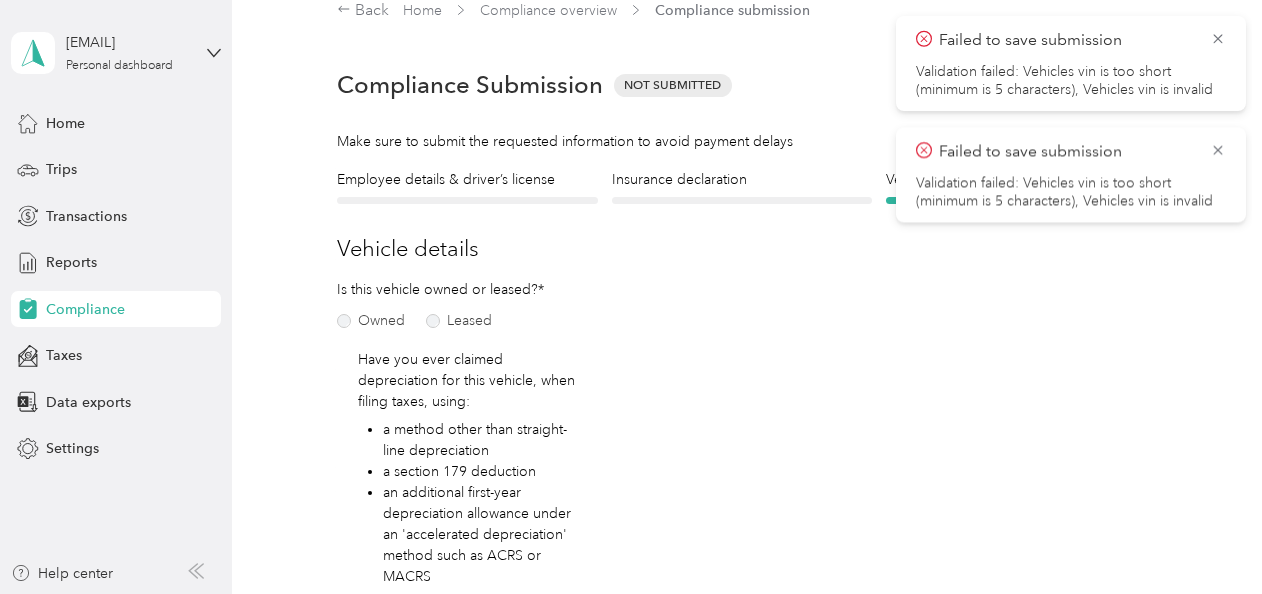 scroll, scrollTop: 24, scrollLeft: 0, axis: vertical 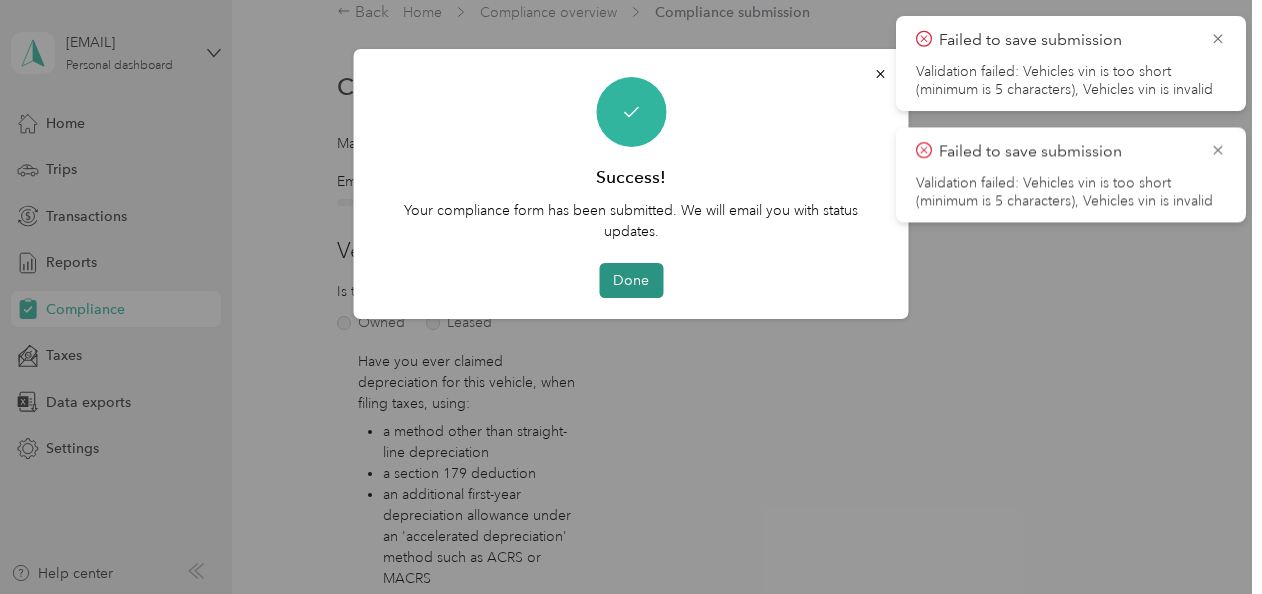 click on "Done" at bounding box center (631, 280) 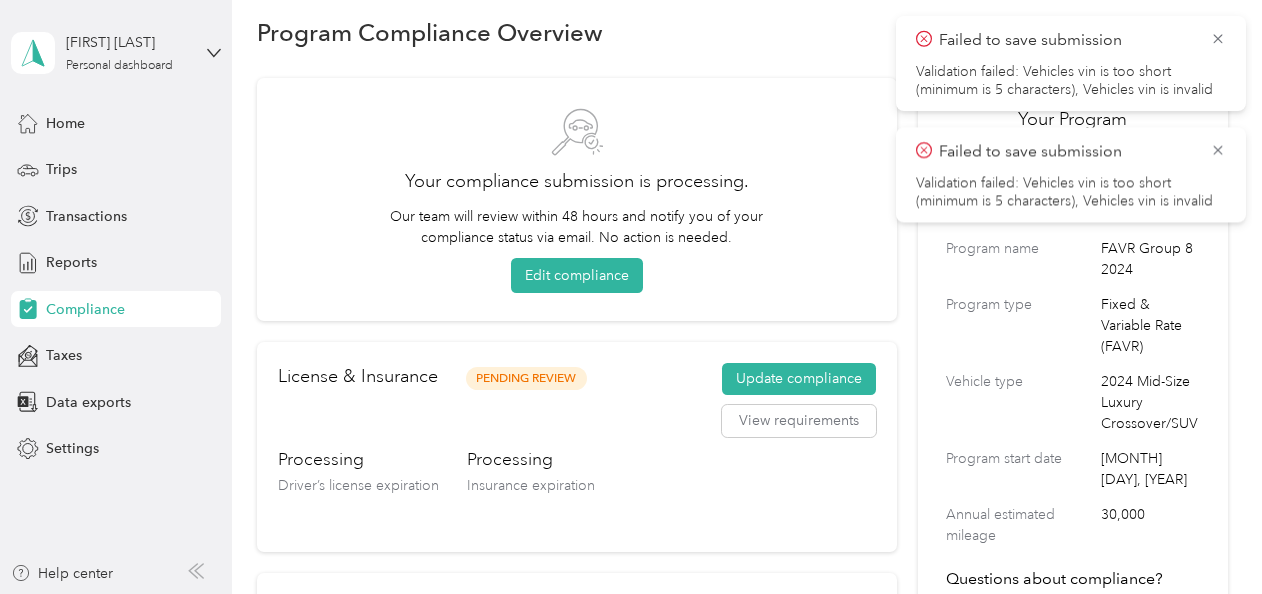 click on "Failed to save submission Validation failed: Vehicles vin is too short (minimum is 5 characters), Vehicles vin is invalid" at bounding box center (1071, 174) 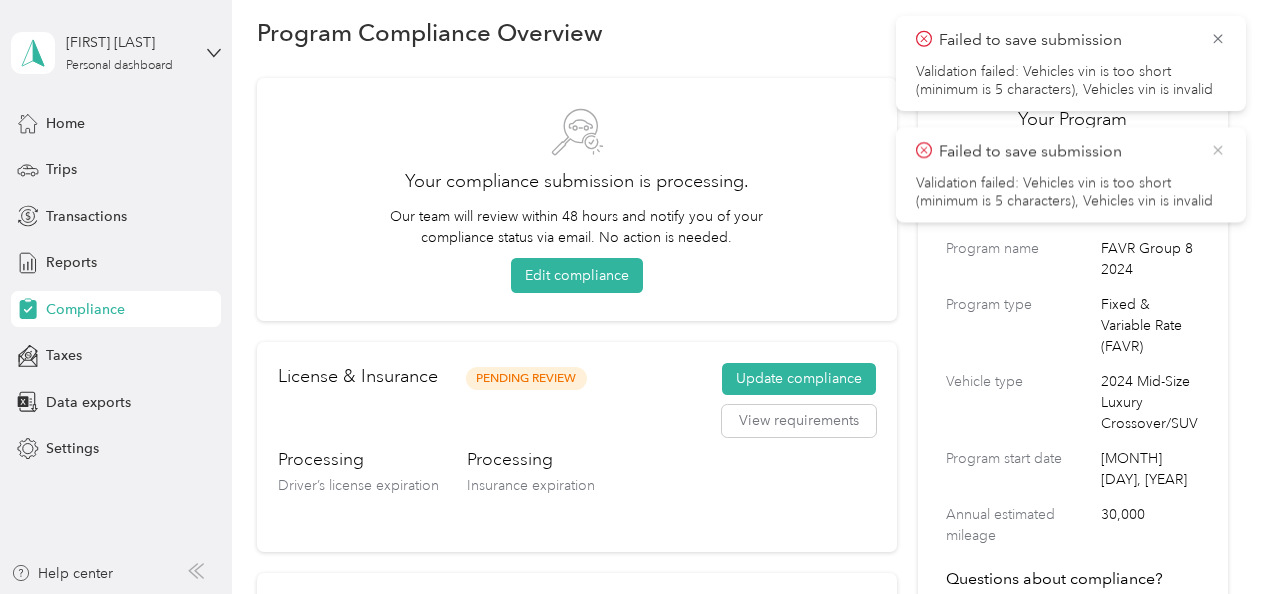 click 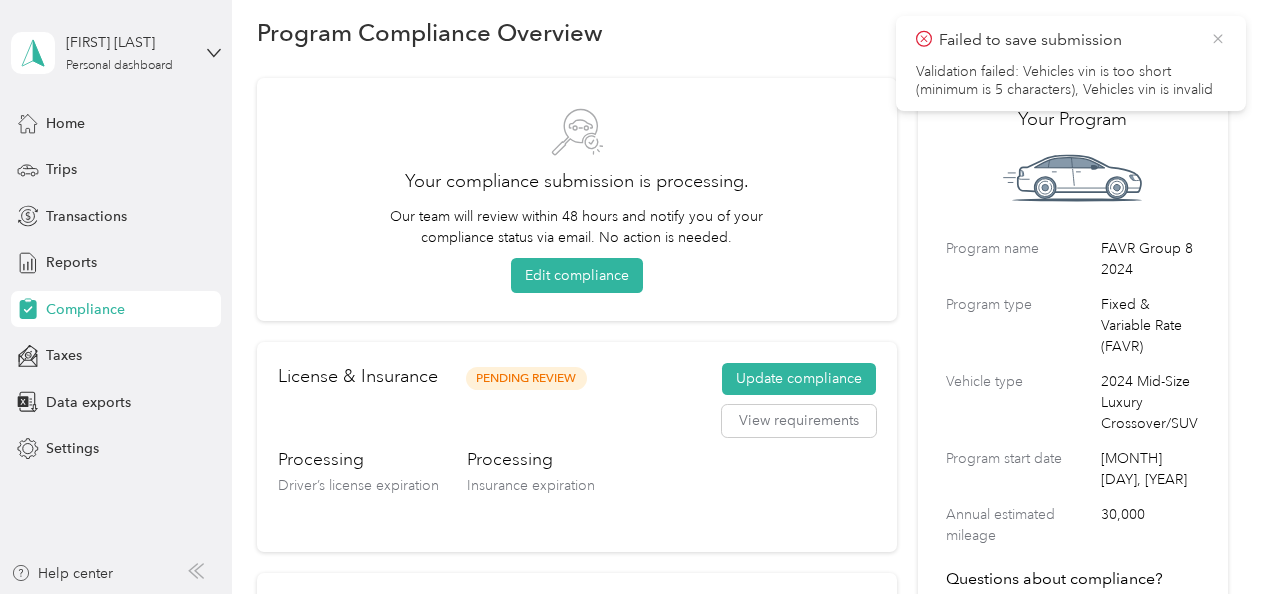 click 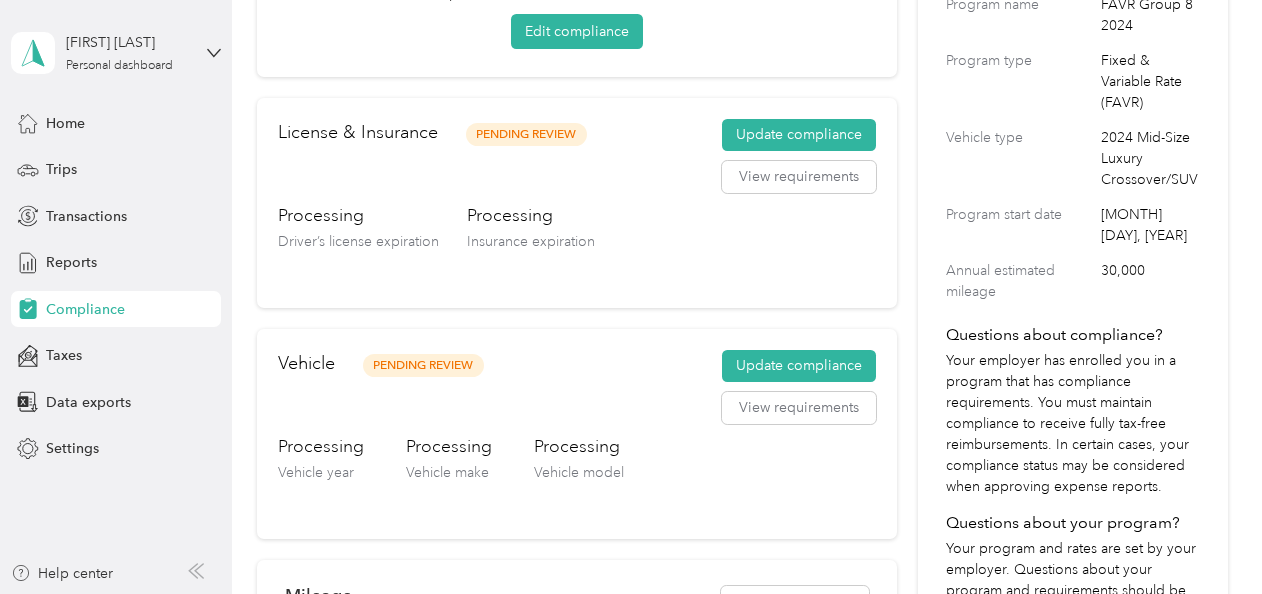 scroll, scrollTop: 132, scrollLeft: 0, axis: vertical 